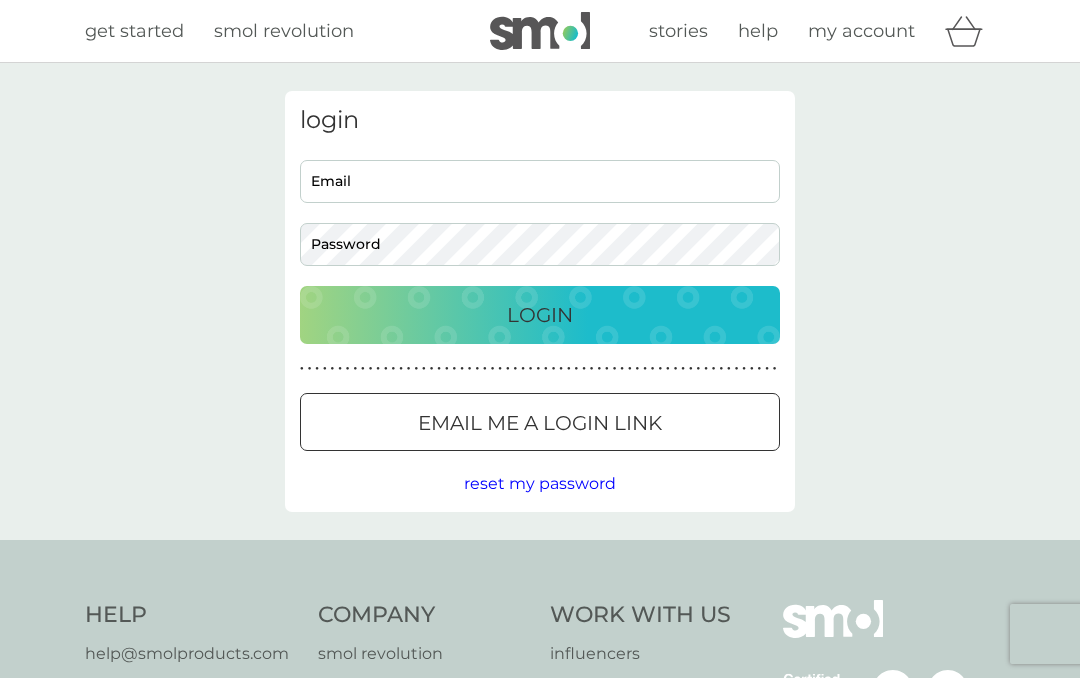 scroll, scrollTop: 0, scrollLeft: 0, axis: both 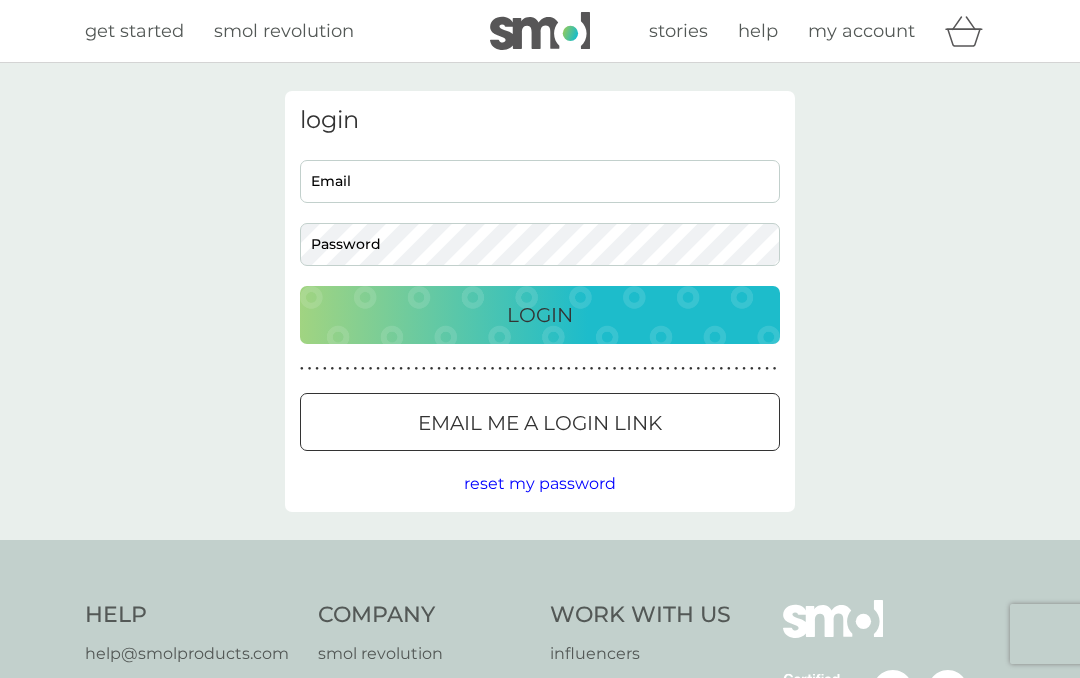 click on "Email" at bounding box center [540, 181] 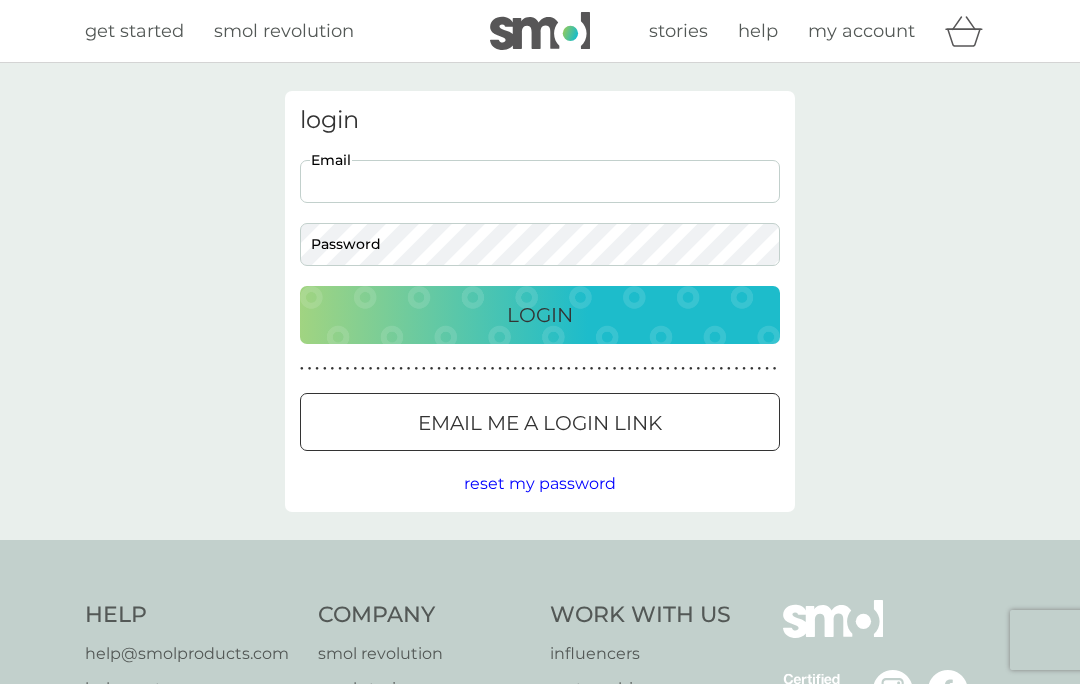 type on "[EMAIL]" 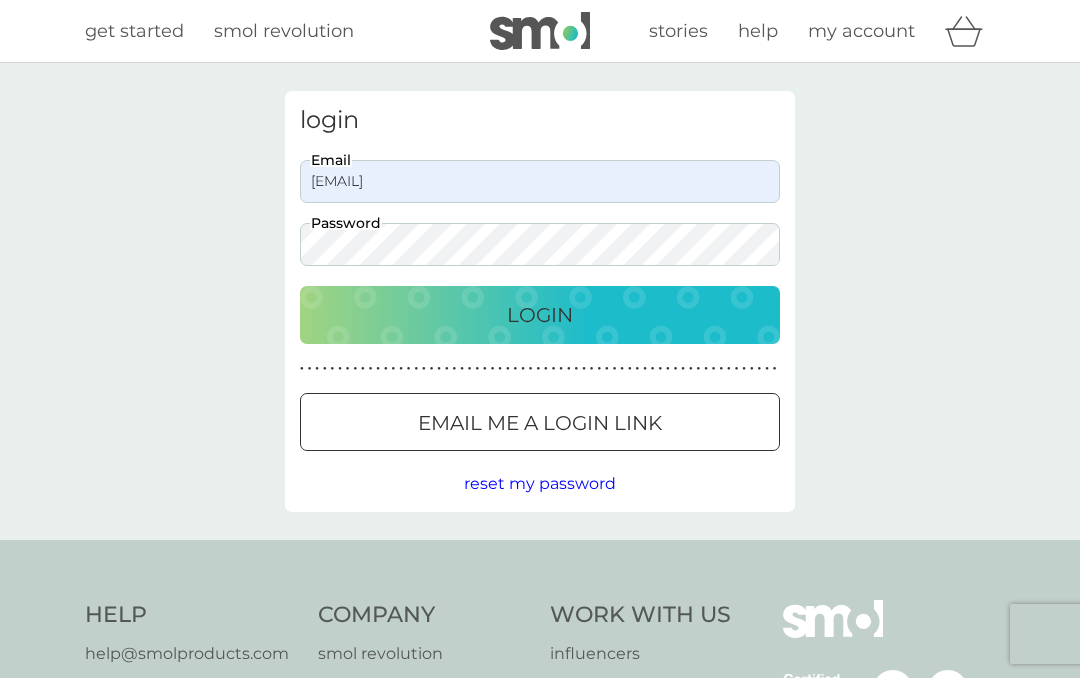 click on "Login" at bounding box center [540, 315] 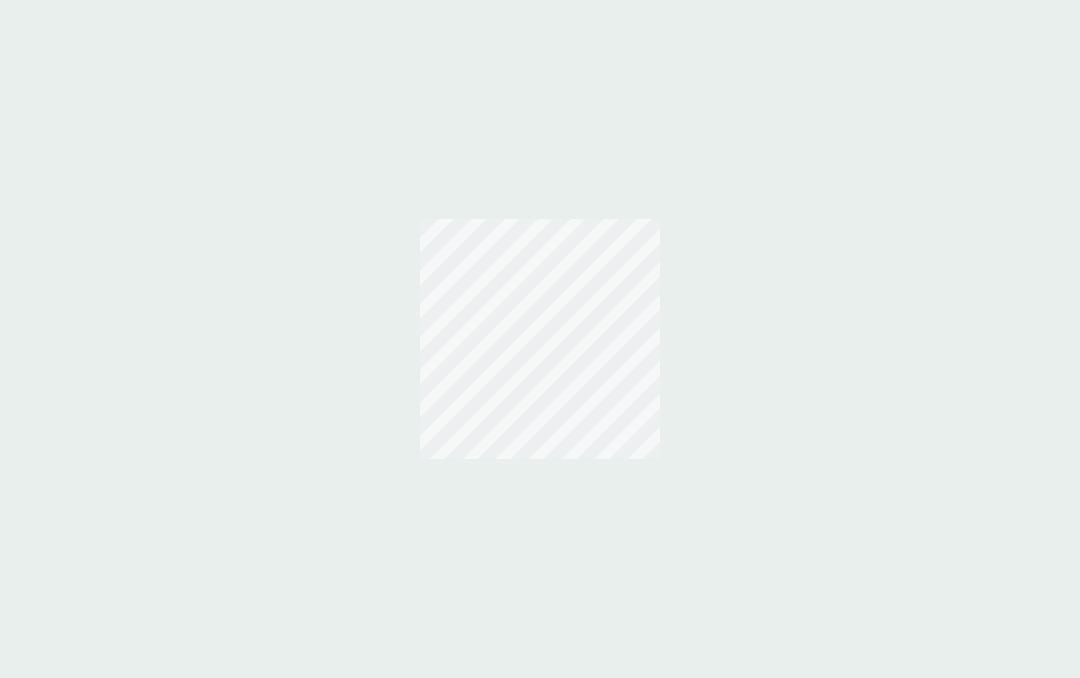 scroll, scrollTop: 0, scrollLeft: 0, axis: both 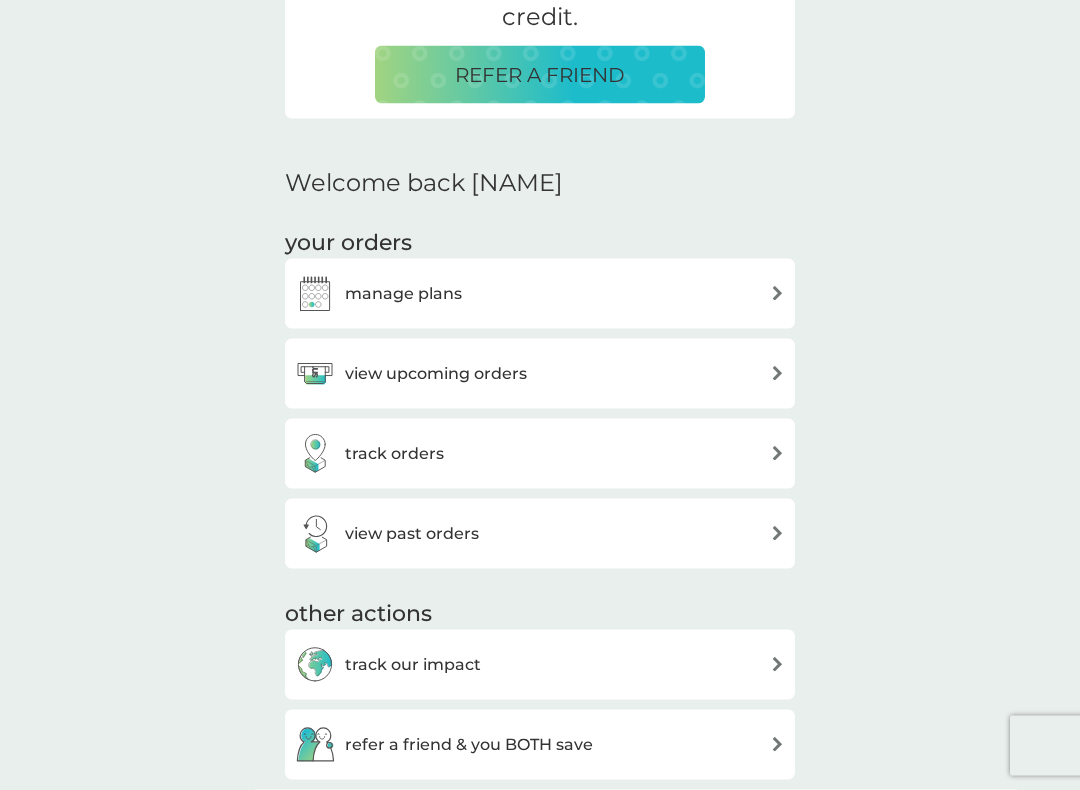 click on "view upcoming orders" at bounding box center [436, 374] 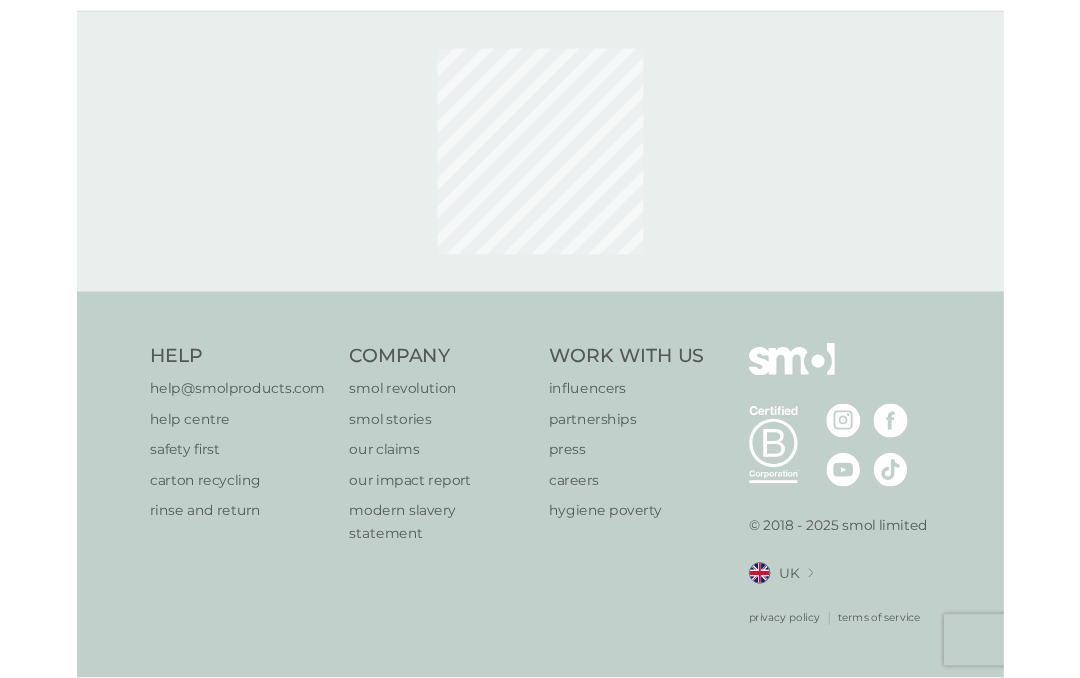 scroll, scrollTop: 0, scrollLeft: 0, axis: both 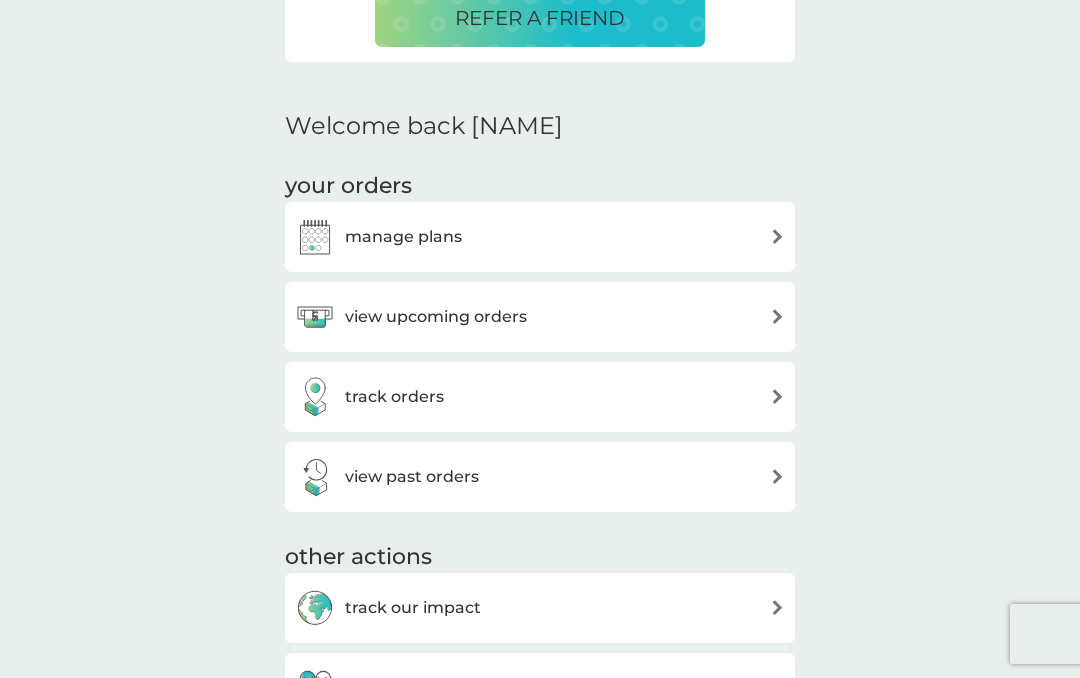 click on "manage plans" at bounding box center [403, 237] 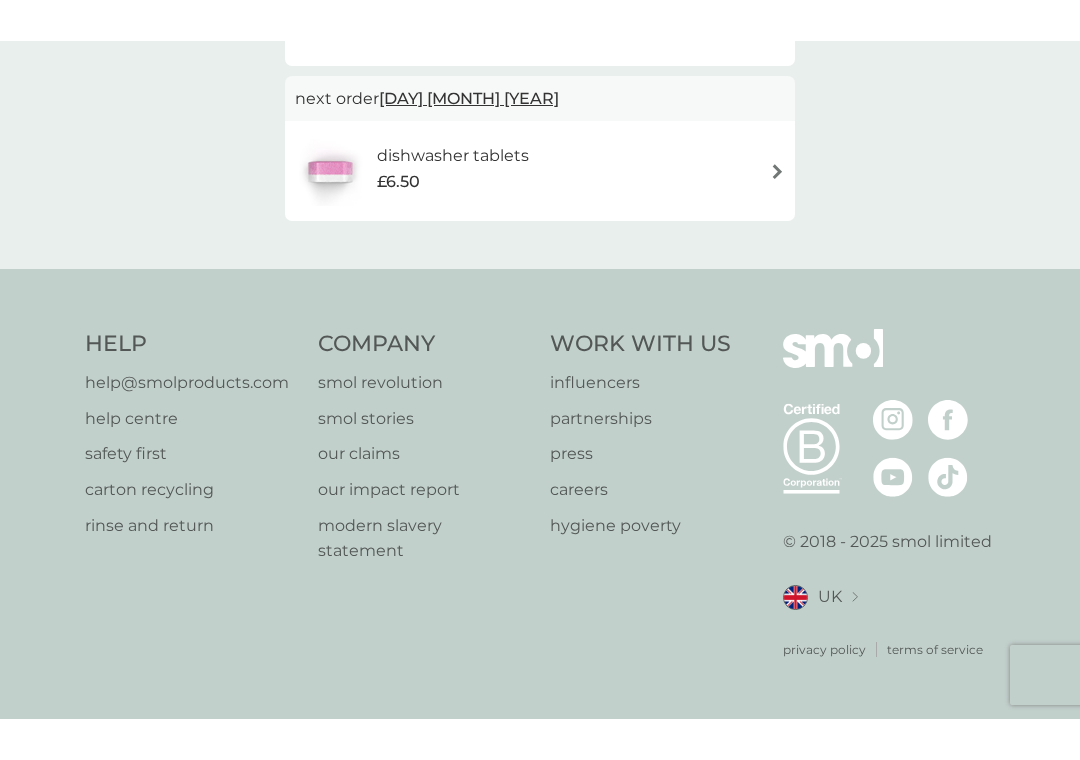 scroll, scrollTop: 0, scrollLeft: 0, axis: both 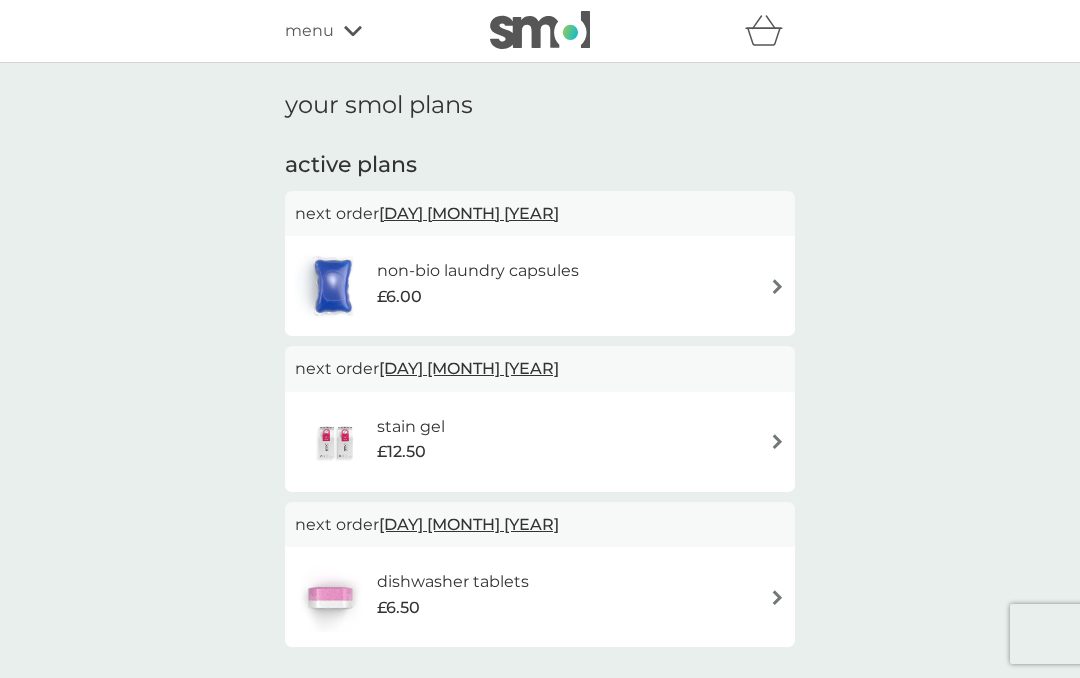 click on "£6.00" at bounding box center (399, 297) 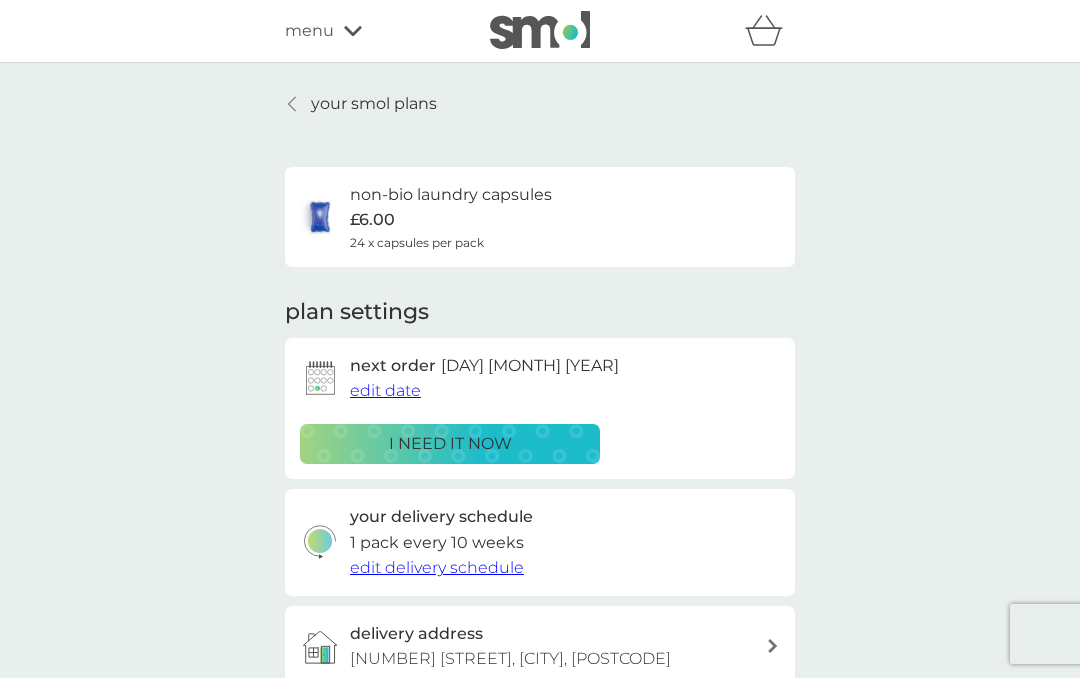 click on "edit date" at bounding box center (385, 390) 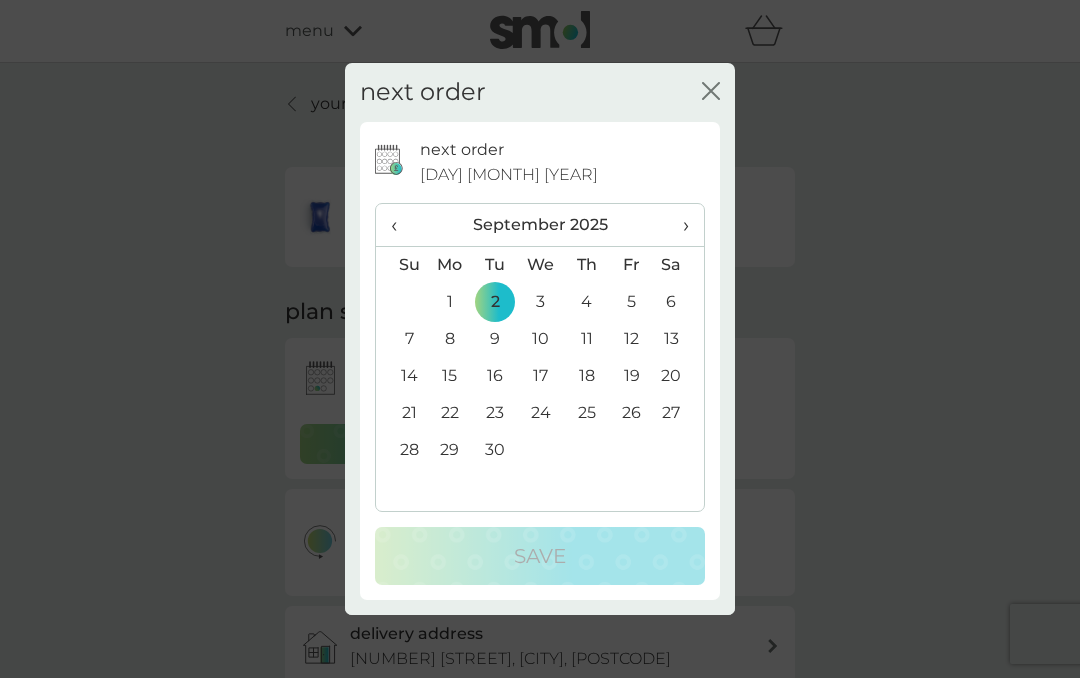 click on "‹" at bounding box center (401, 225) 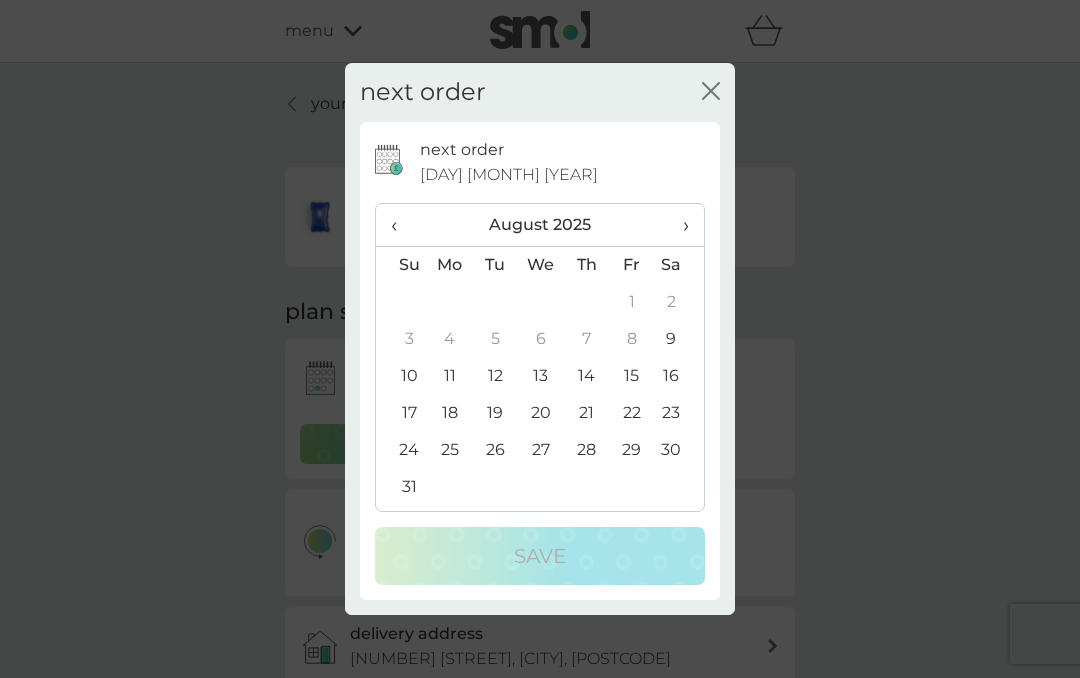 click on "12" at bounding box center [495, 376] 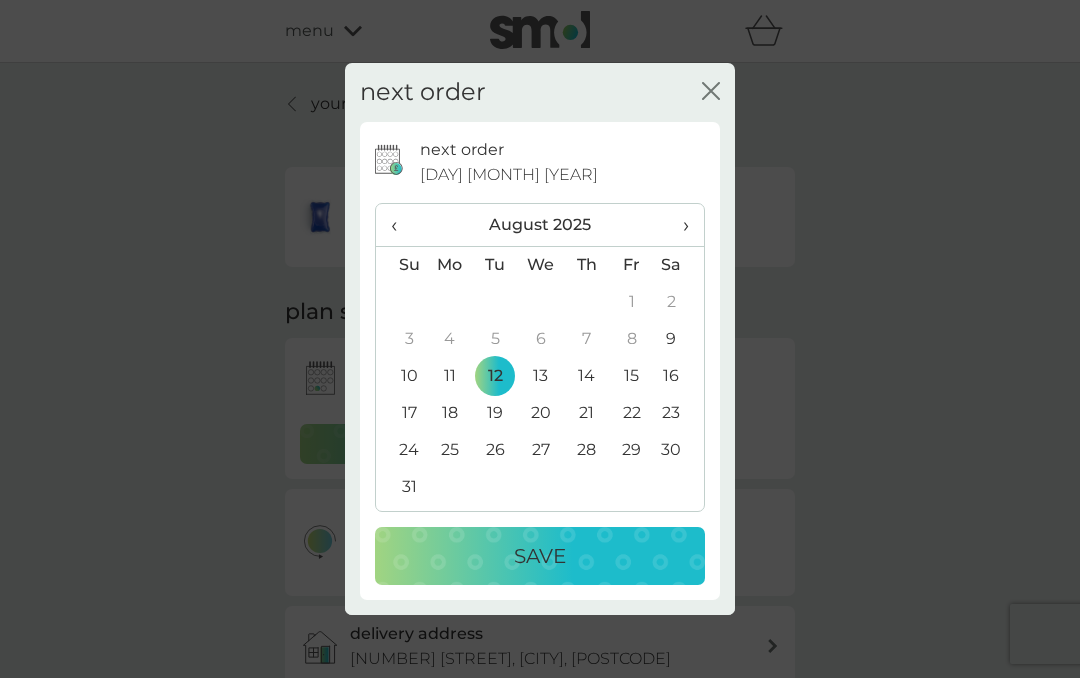 click on "10" at bounding box center [401, 376] 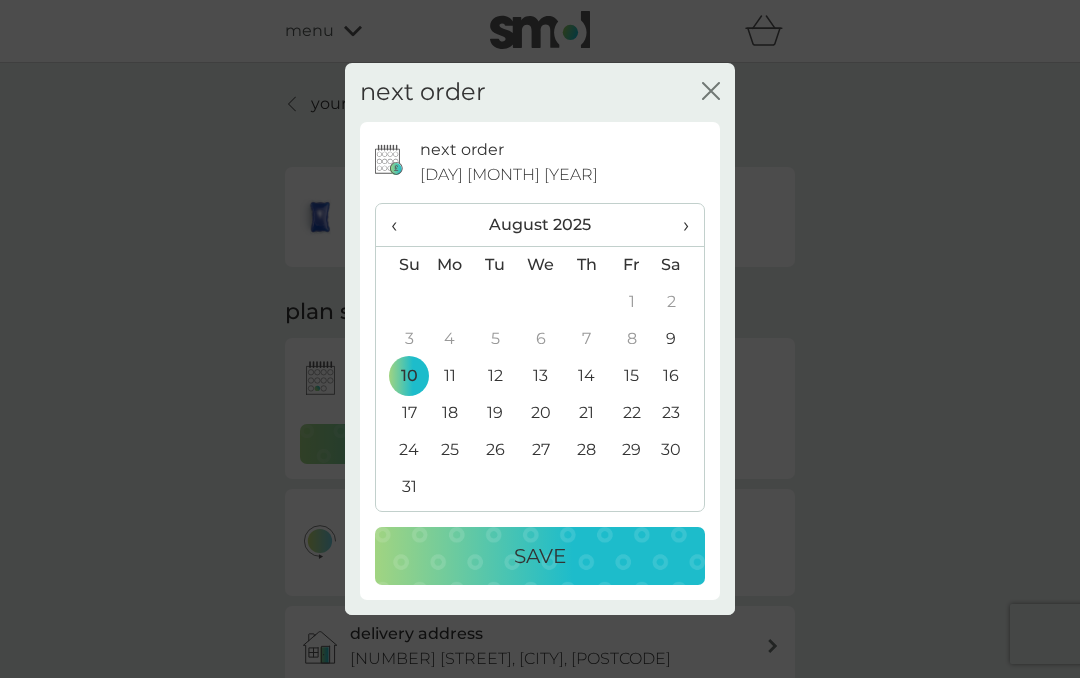 click on "Save" at bounding box center (540, 556) 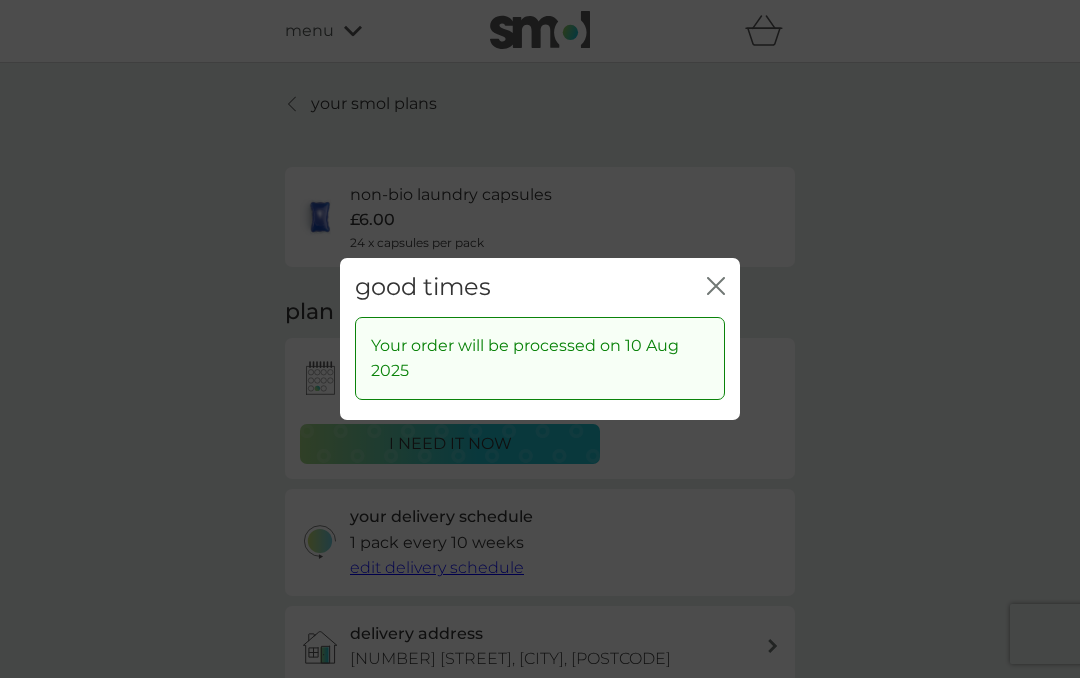 click on "close" 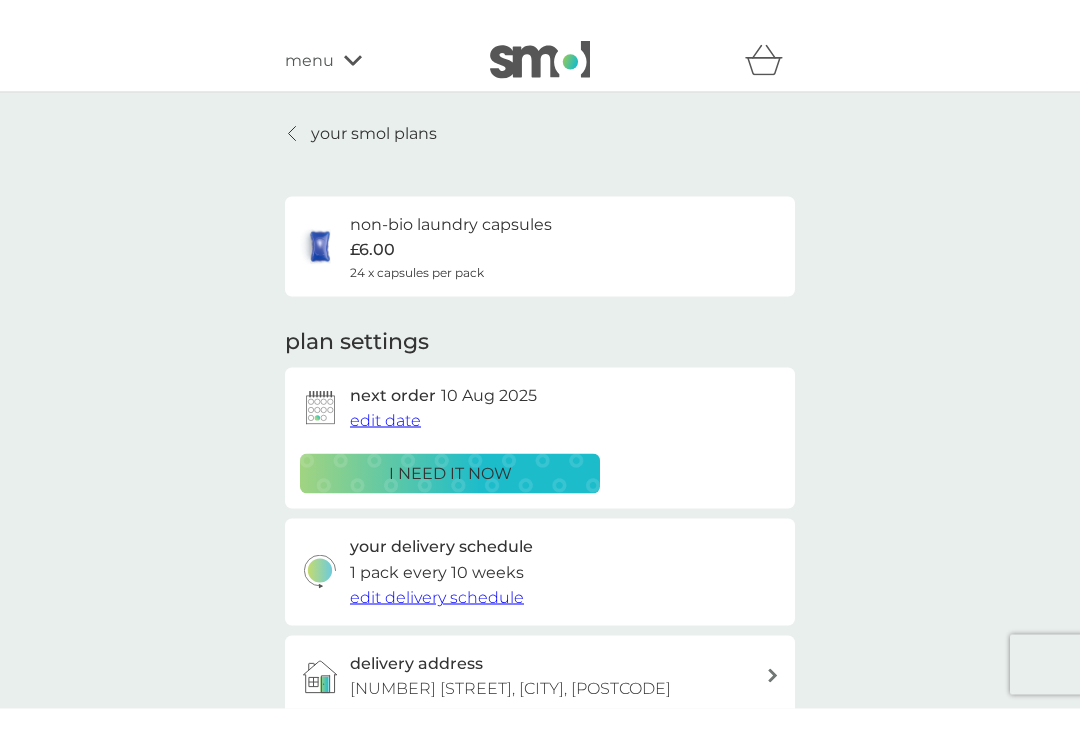 scroll, scrollTop: 0, scrollLeft: 0, axis: both 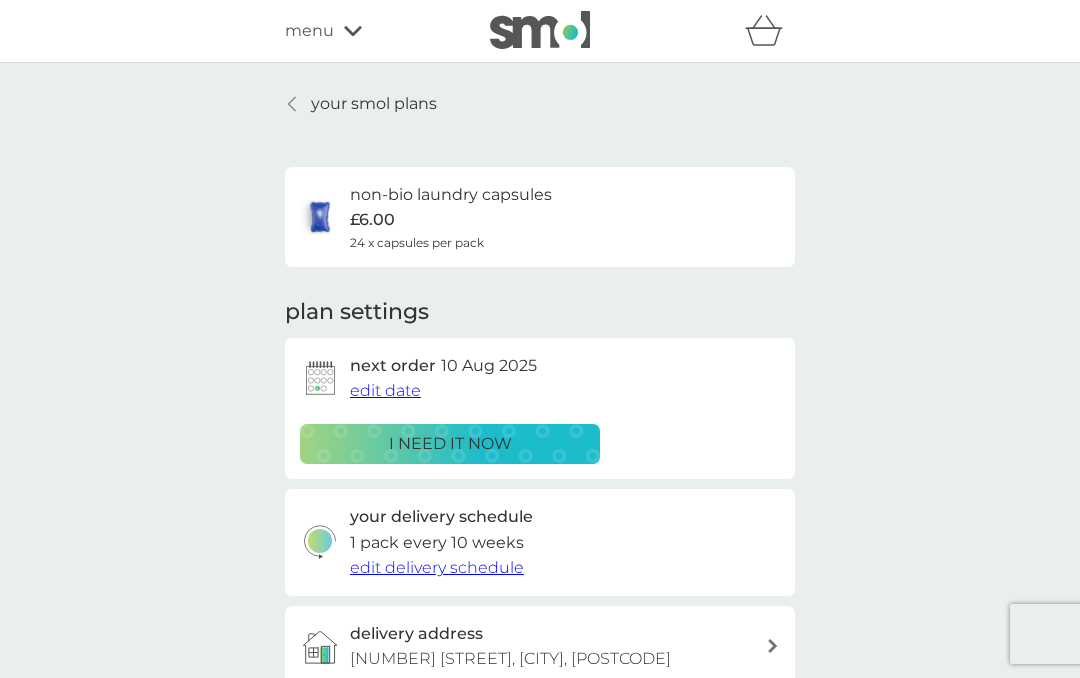 click at bounding box center [293, 104] 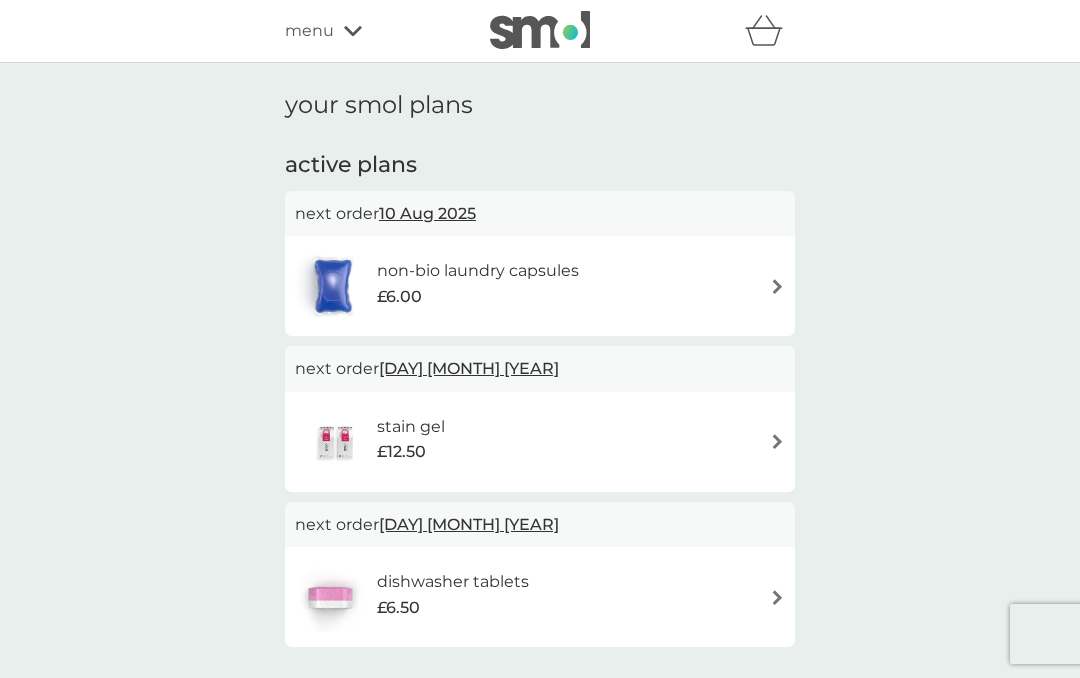 click on "stain gel £12.50" at bounding box center [540, 442] 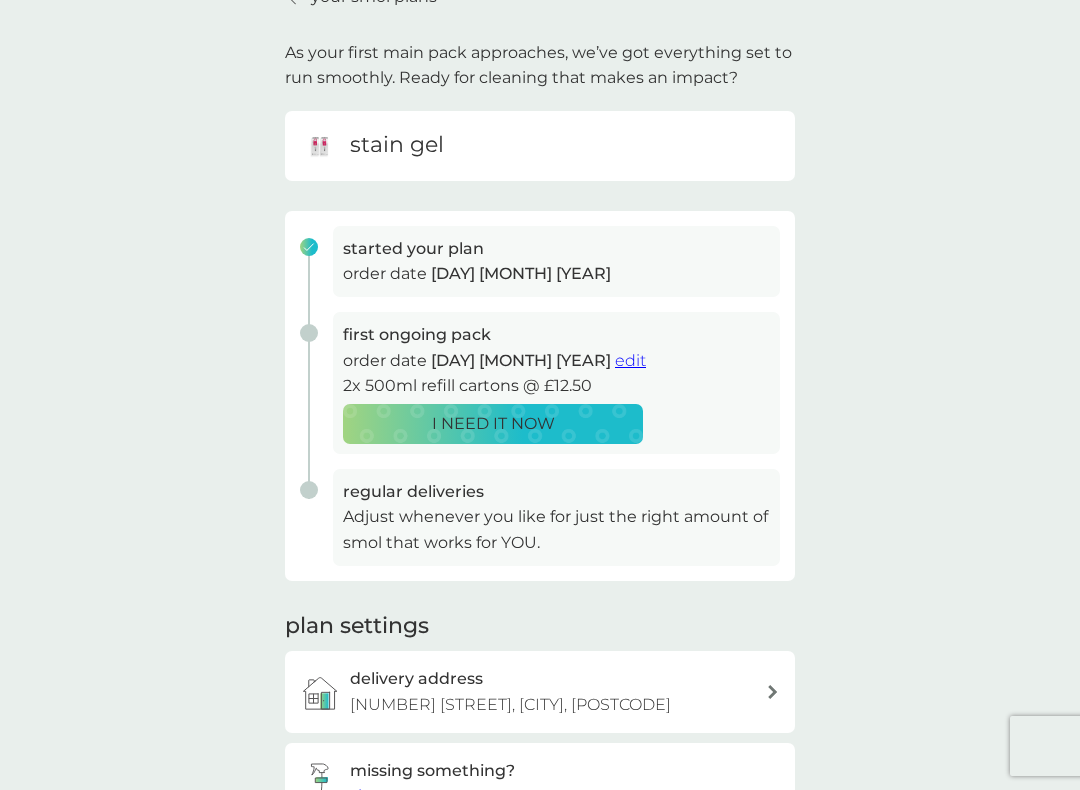 scroll, scrollTop: 106, scrollLeft: 0, axis: vertical 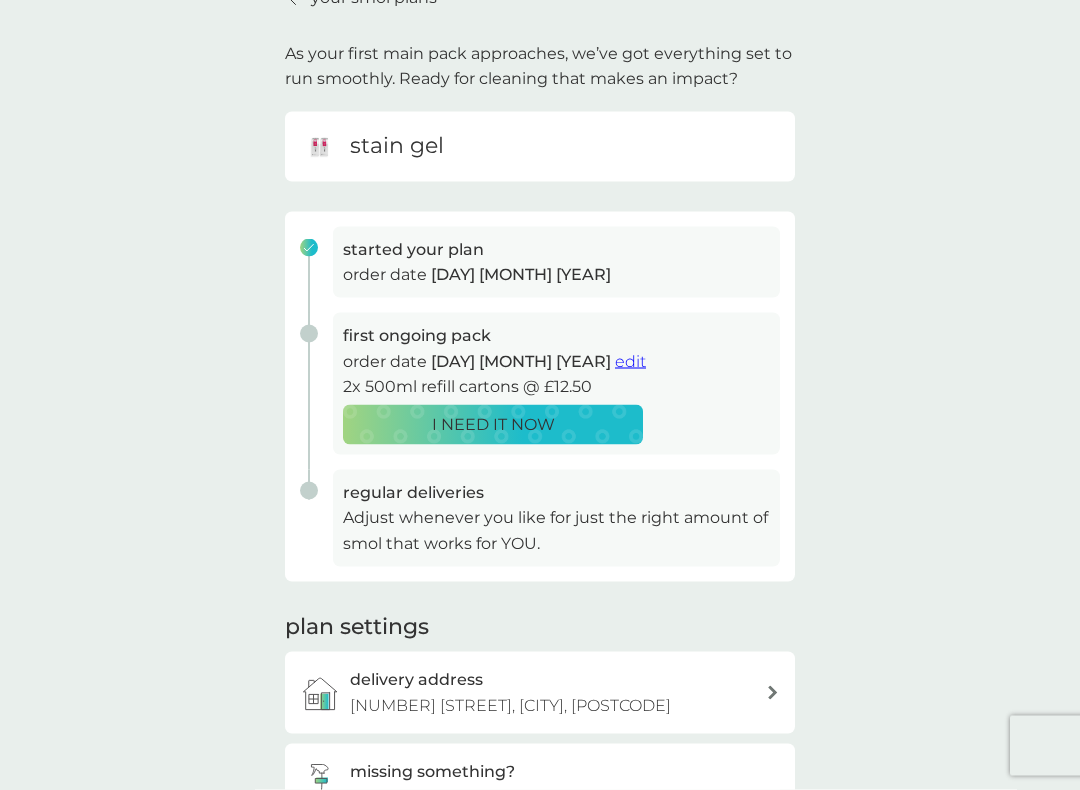 click on "edit" at bounding box center (630, 361) 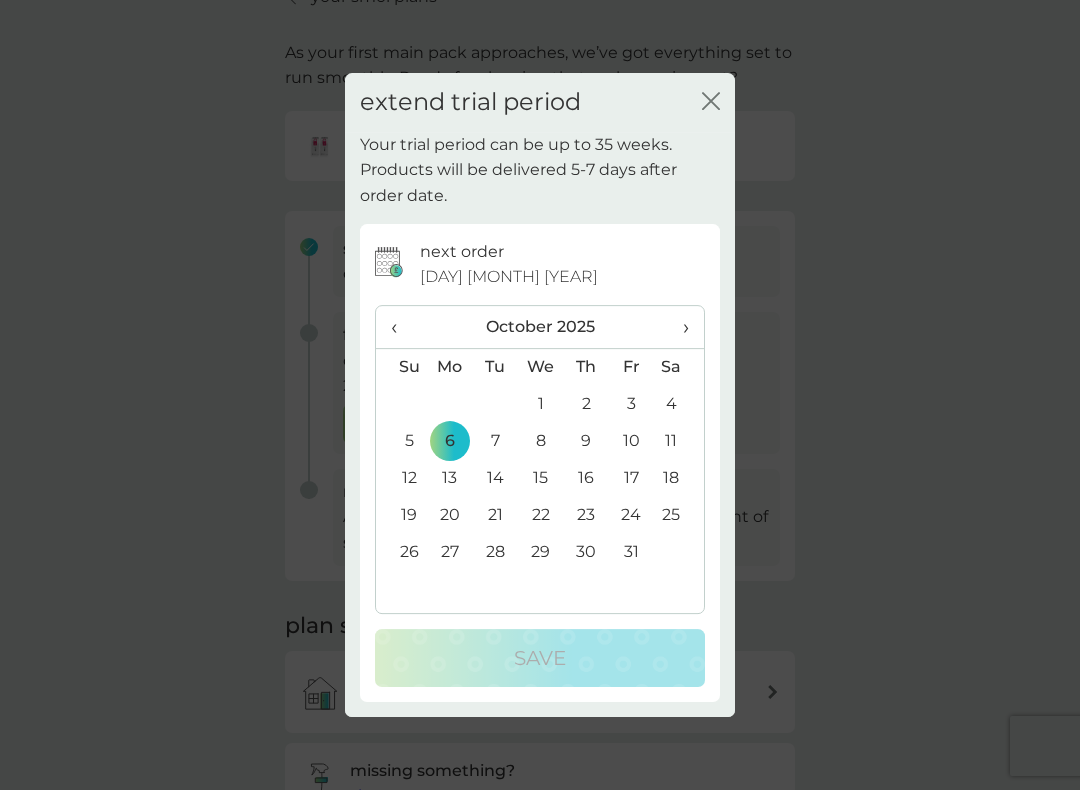 click on "›" at bounding box center (679, 327) 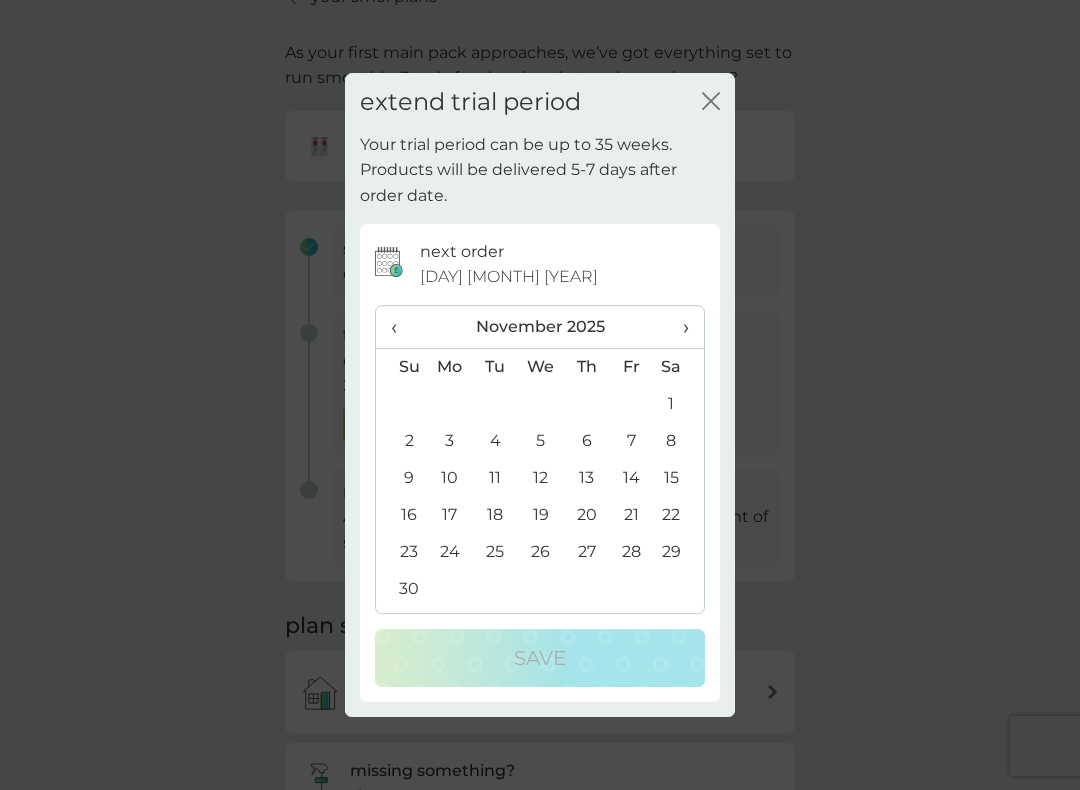 click on "›" at bounding box center [679, 327] 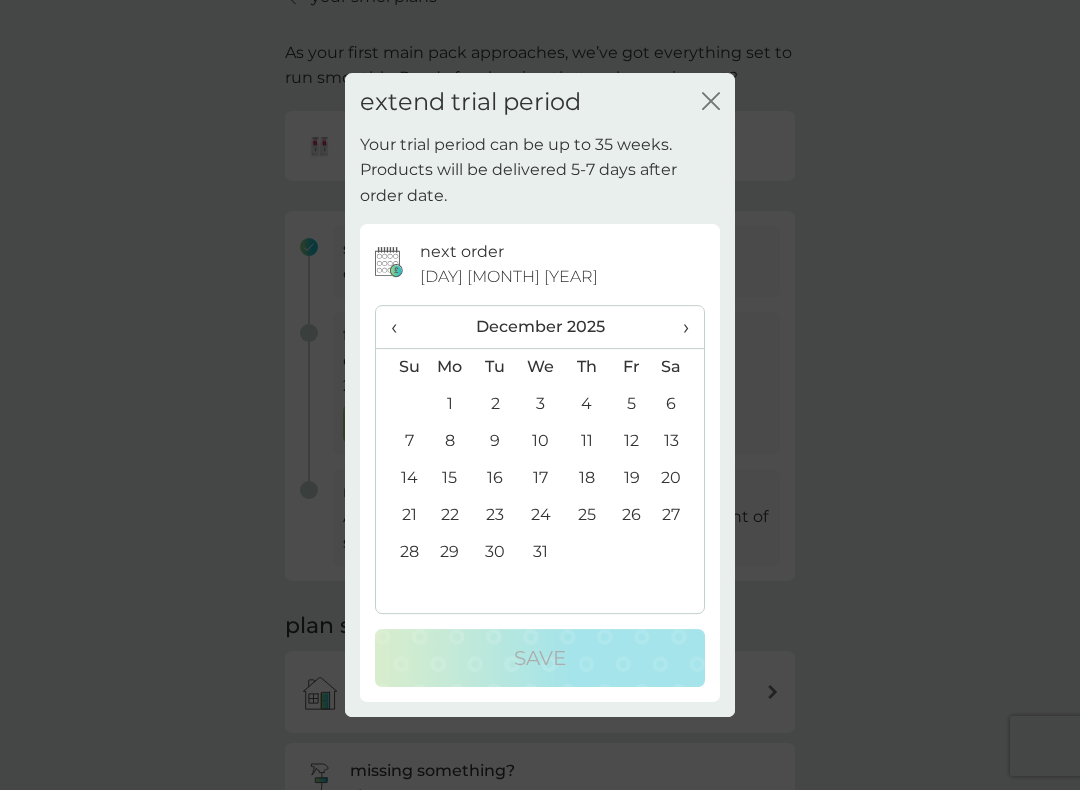 click on "10" at bounding box center (541, 441) 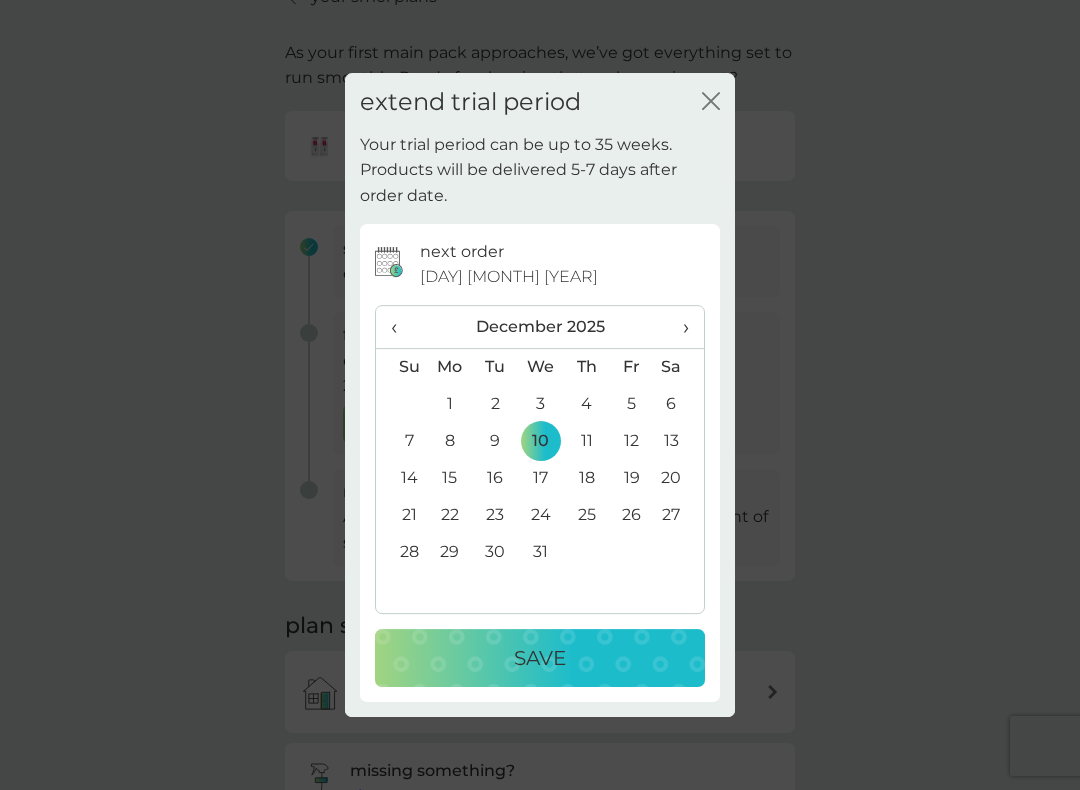 click on "Save" at bounding box center (540, 658) 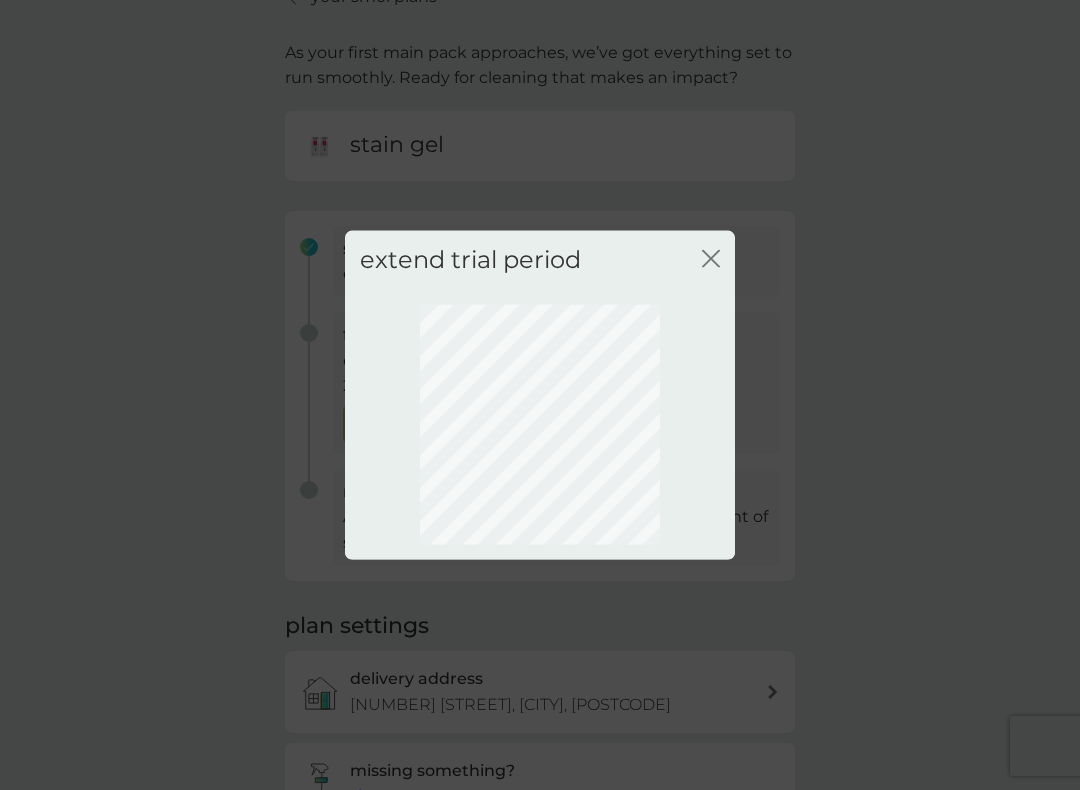 scroll, scrollTop: 47, scrollLeft: 0, axis: vertical 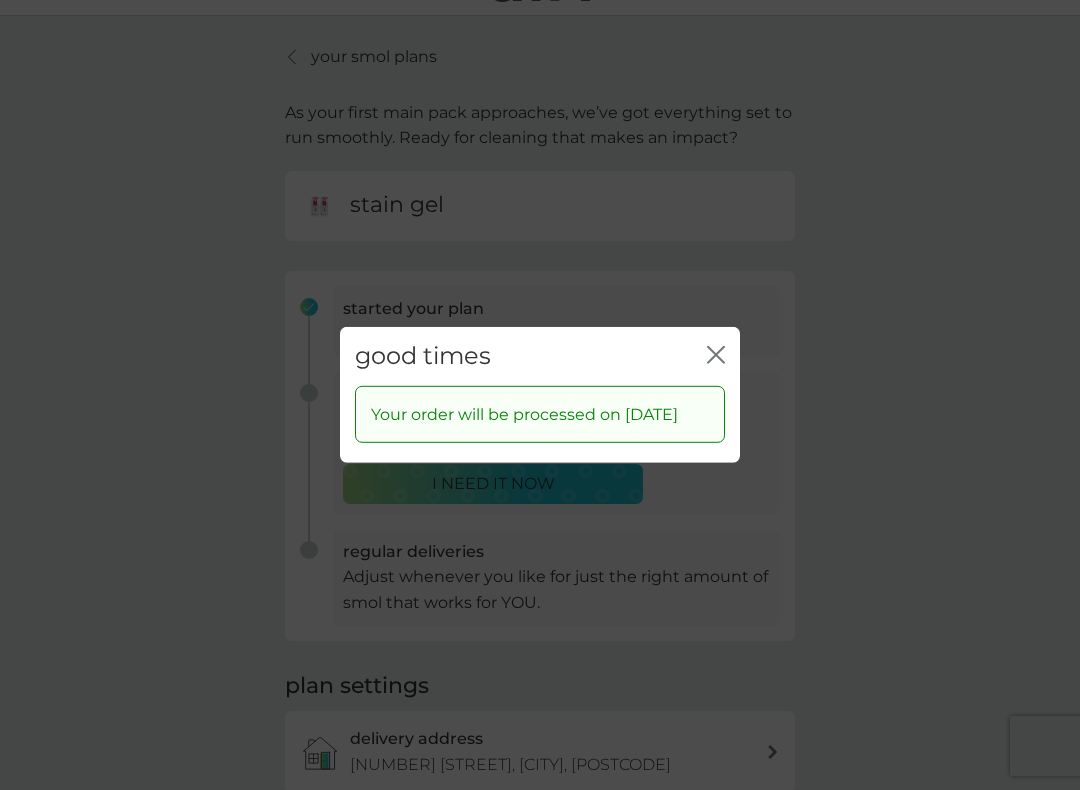 click on "close" 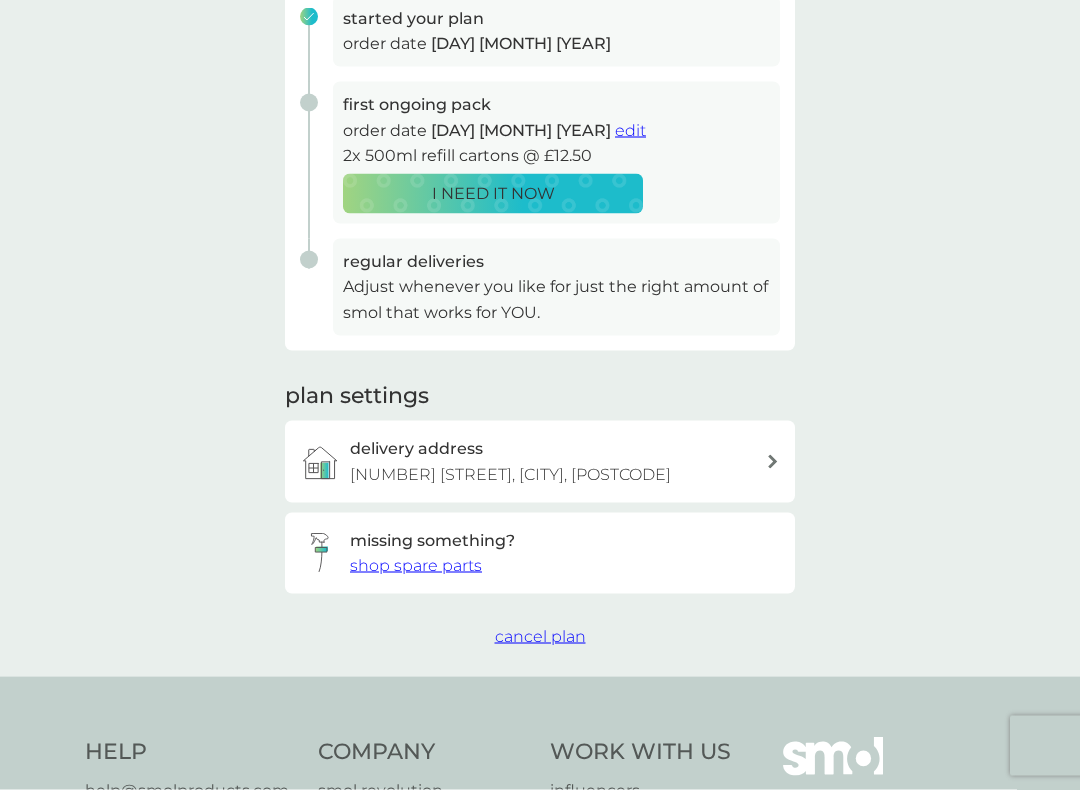 scroll, scrollTop: 339, scrollLeft: 0, axis: vertical 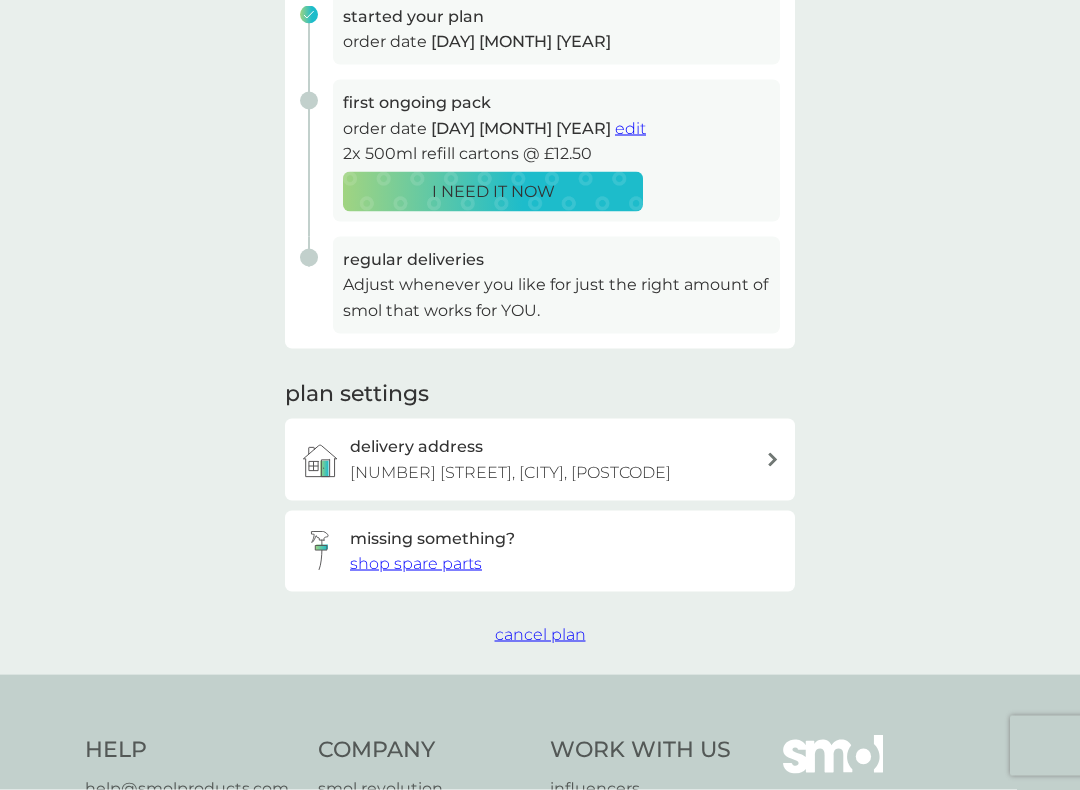click on "edit" at bounding box center (630, 128) 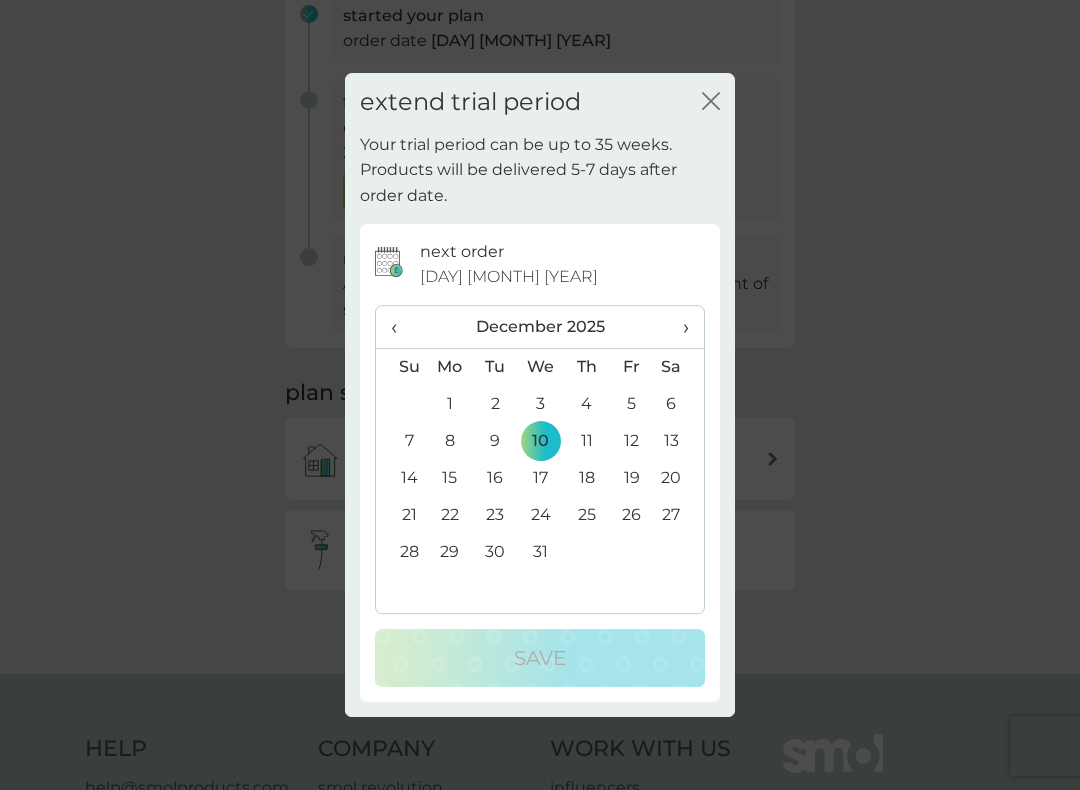 click on "›" at bounding box center (679, 327) 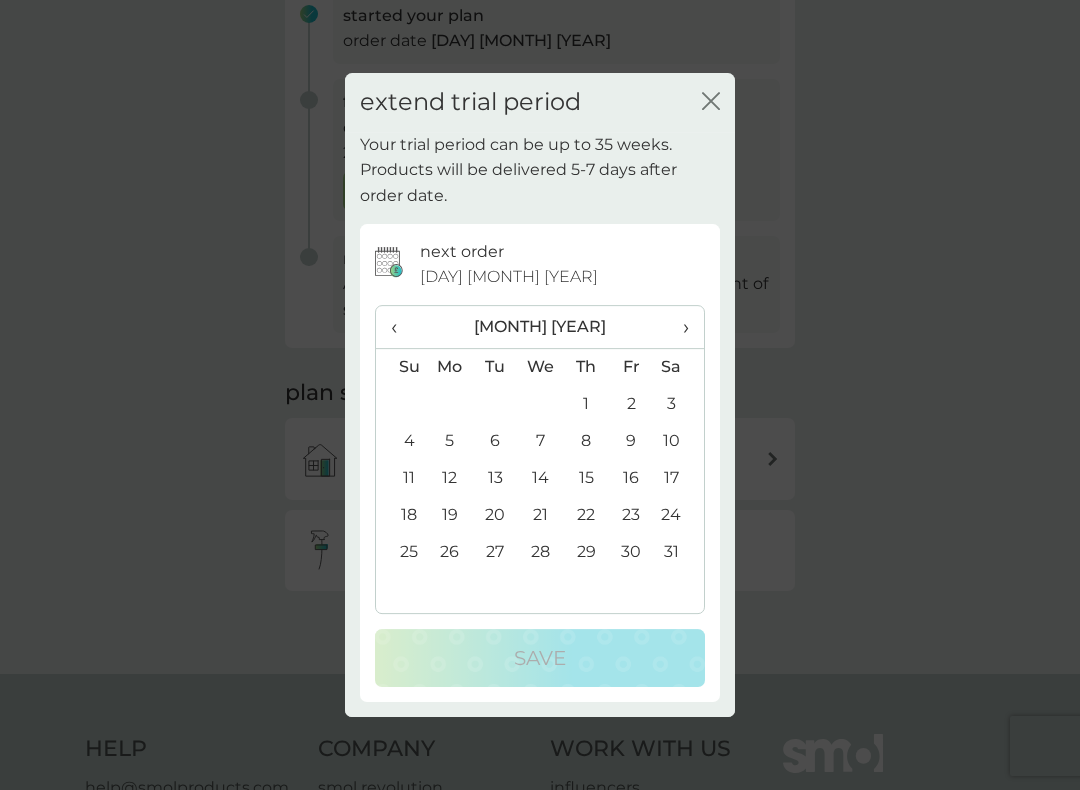 click on "›" at bounding box center (679, 327) 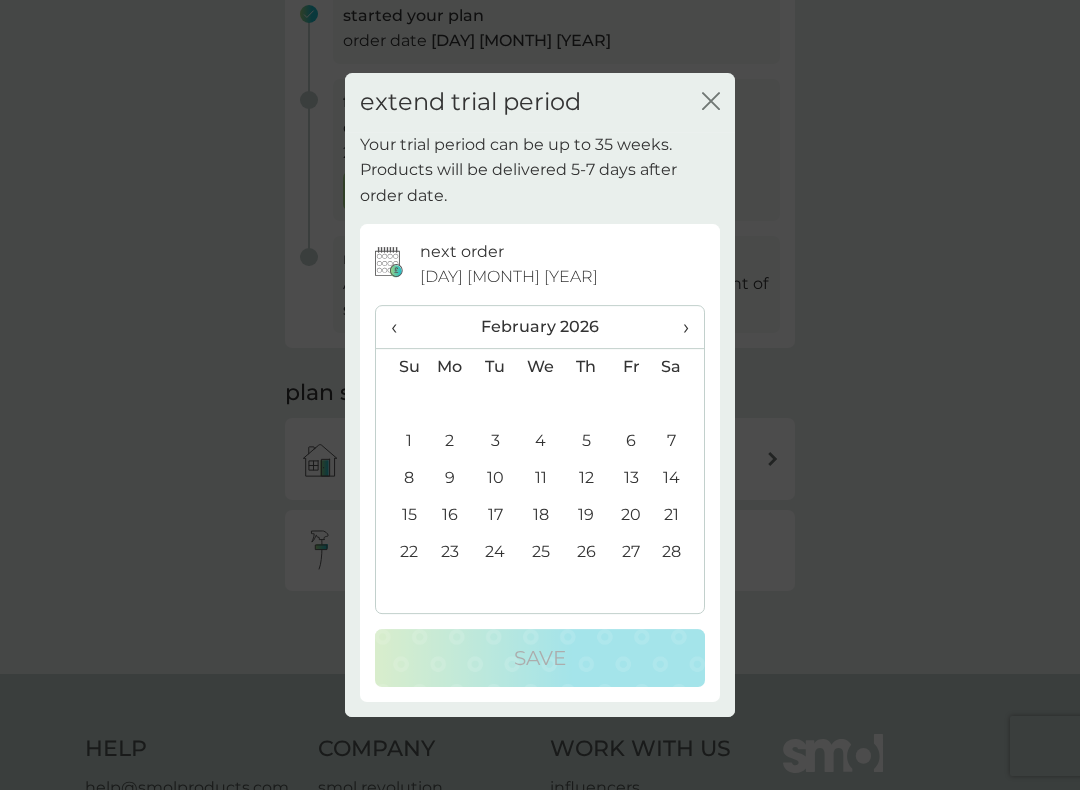 click on "›" at bounding box center (679, 327) 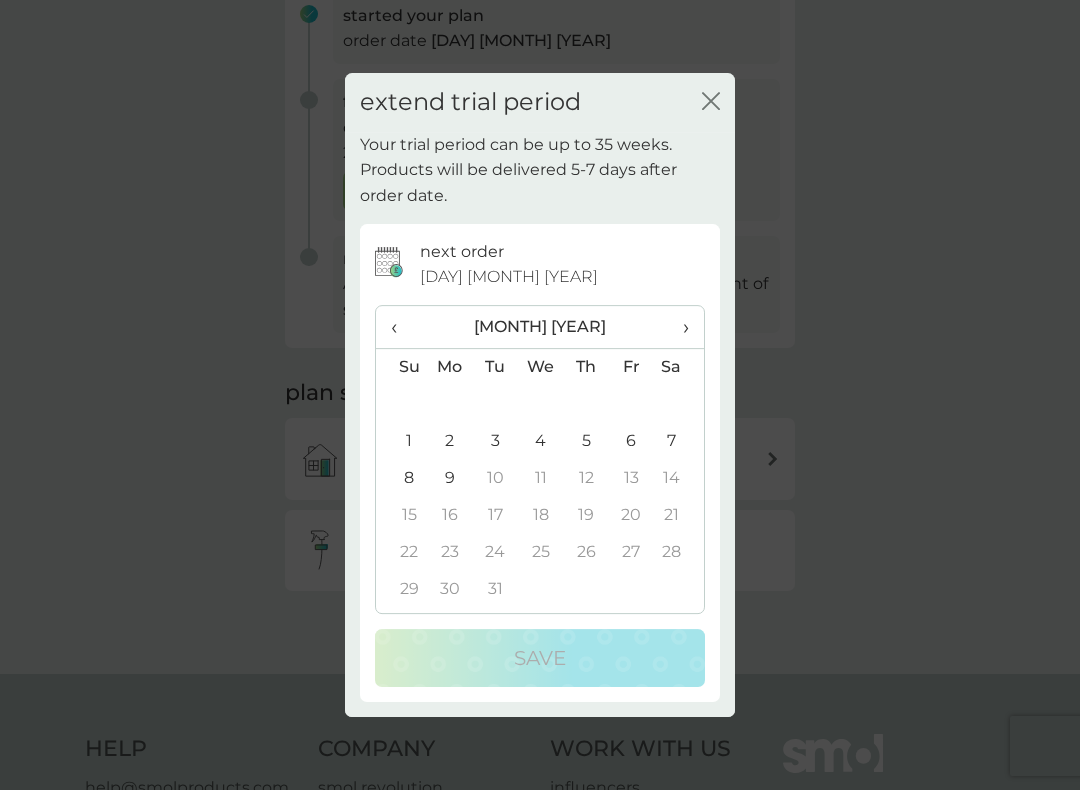 click on "›" at bounding box center [679, 327] 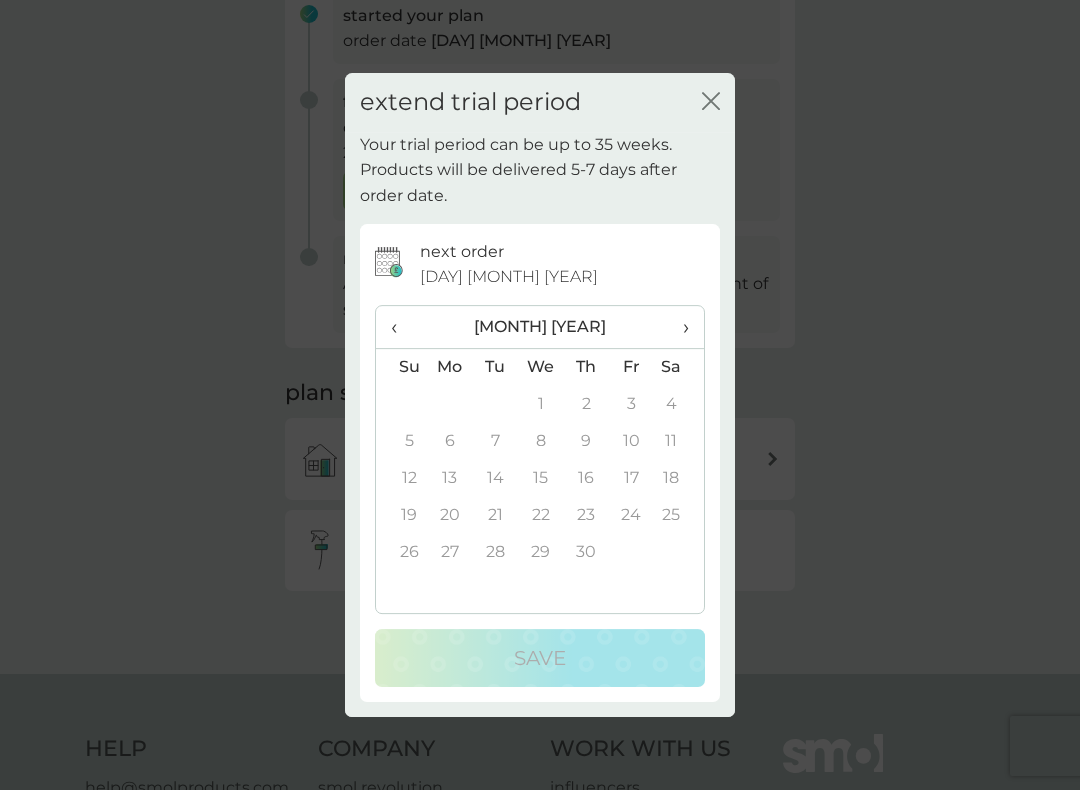 click on "21" at bounding box center [495, 515] 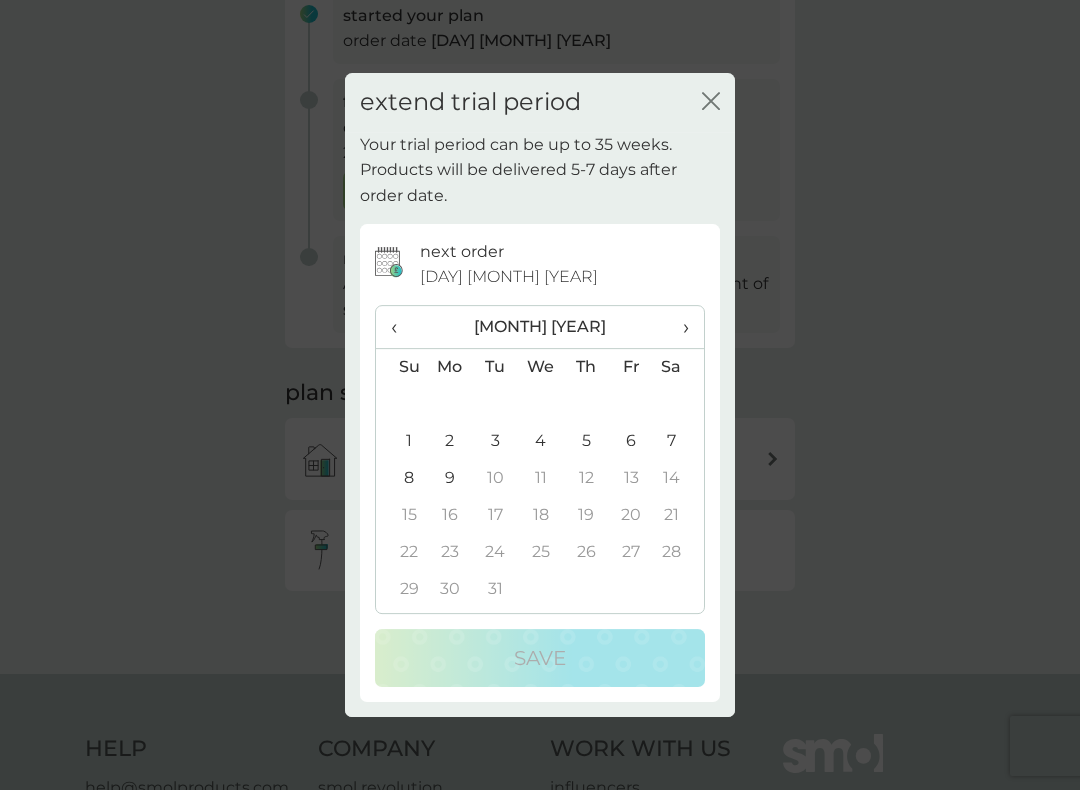 click on "5" at bounding box center [586, 441] 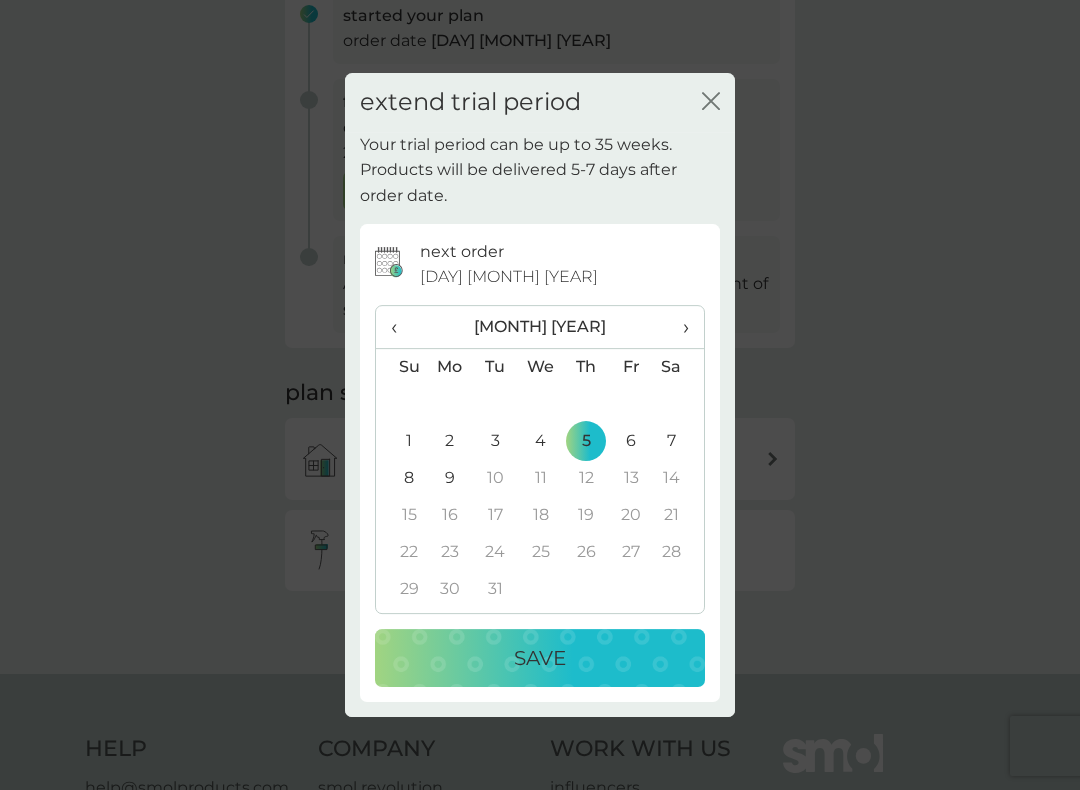 click on "Save" at bounding box center (540, 658) 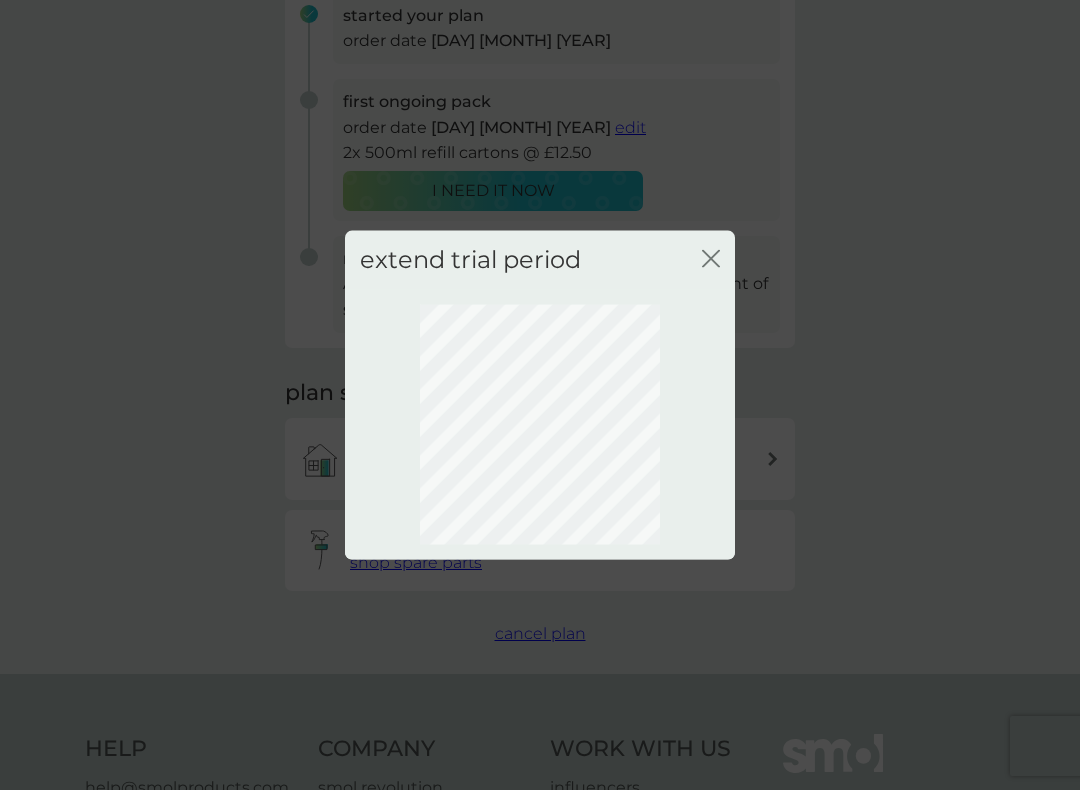 scroll, scrollTop: 47, scrollLeft: 0, axis: vertical 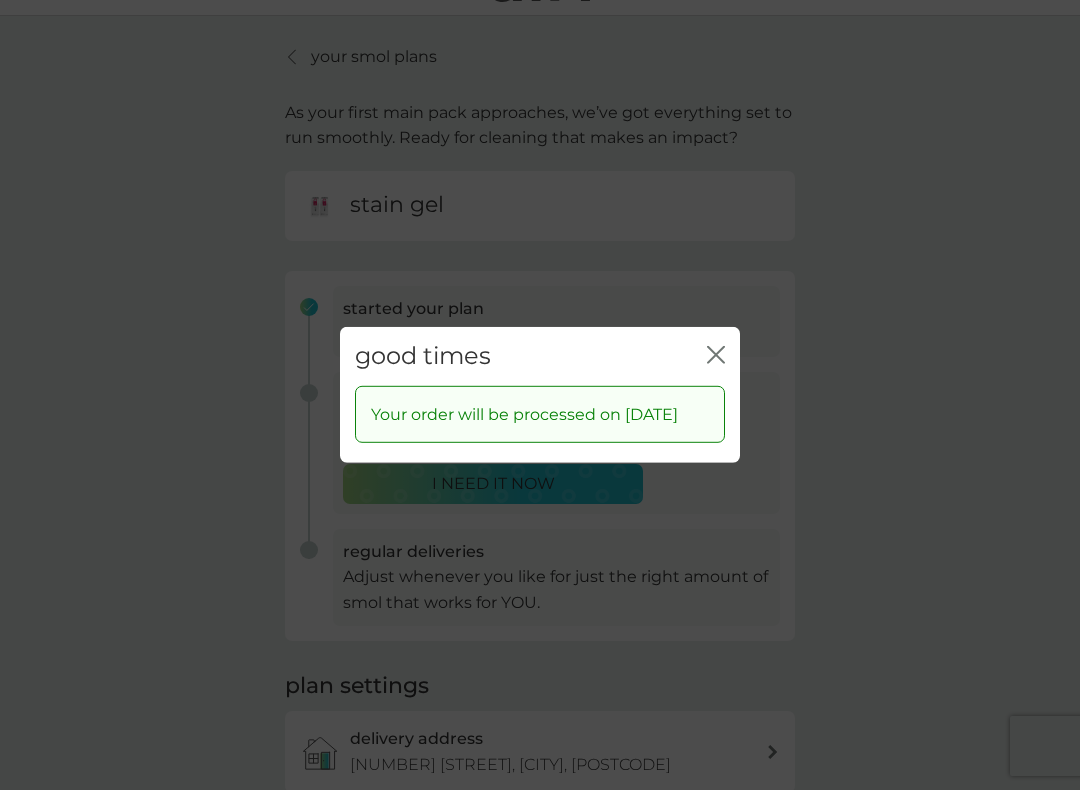 click on "close" 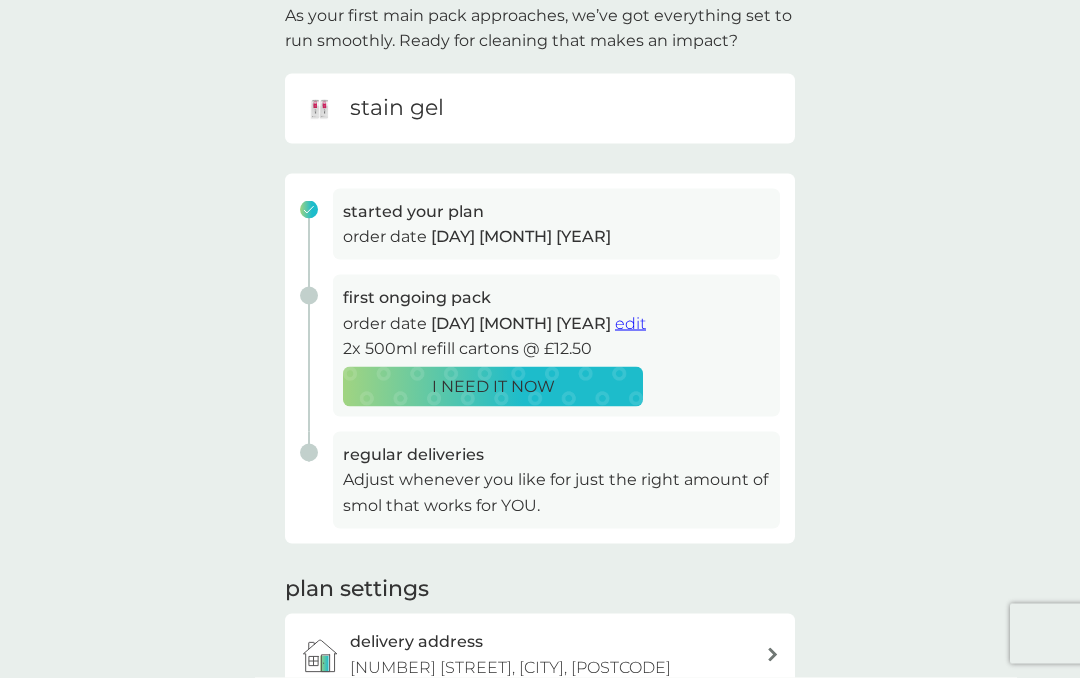 scroll, scrollTop: 0, scrollLeft: 0, axis: both 